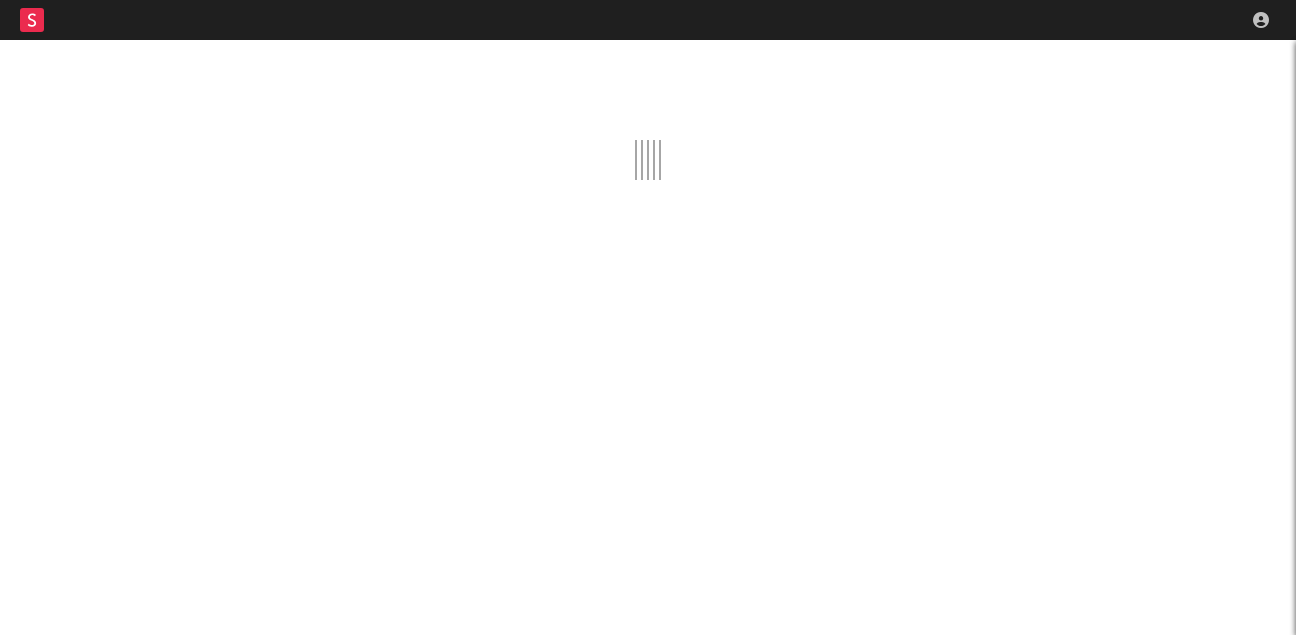 scroll, scrollTop: 0, scrollLeft: 0, axis: both 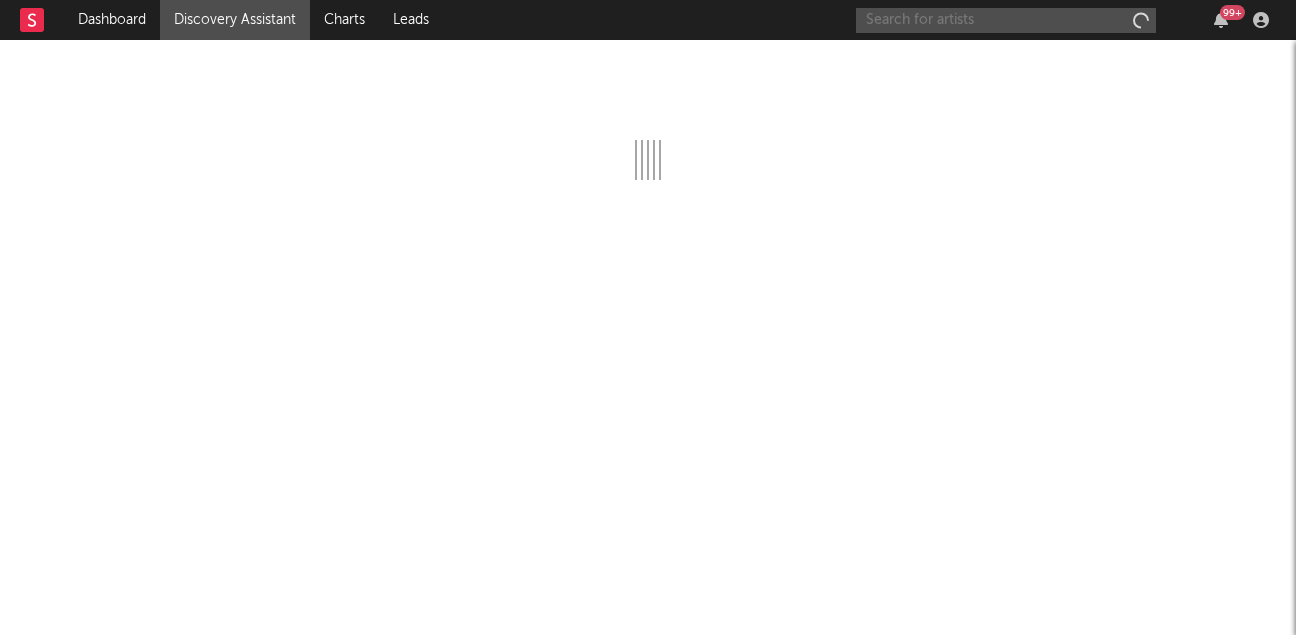 click at bounding box center [1006, 20] 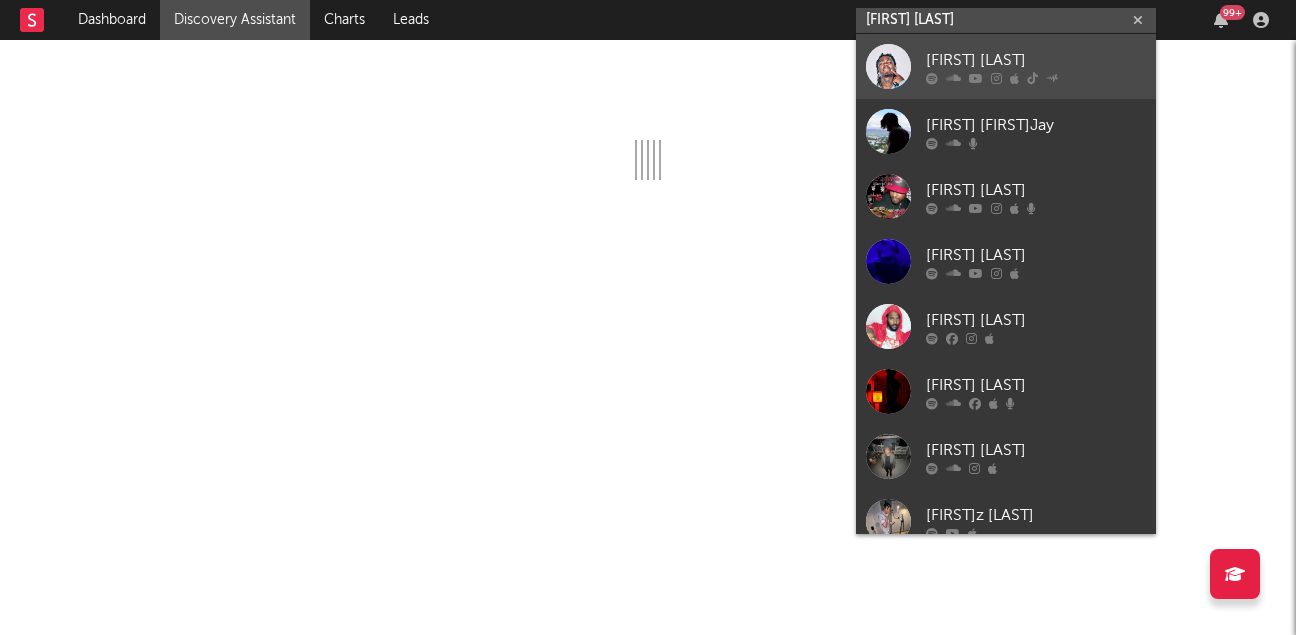 type on "[FIRST] [LAST]" 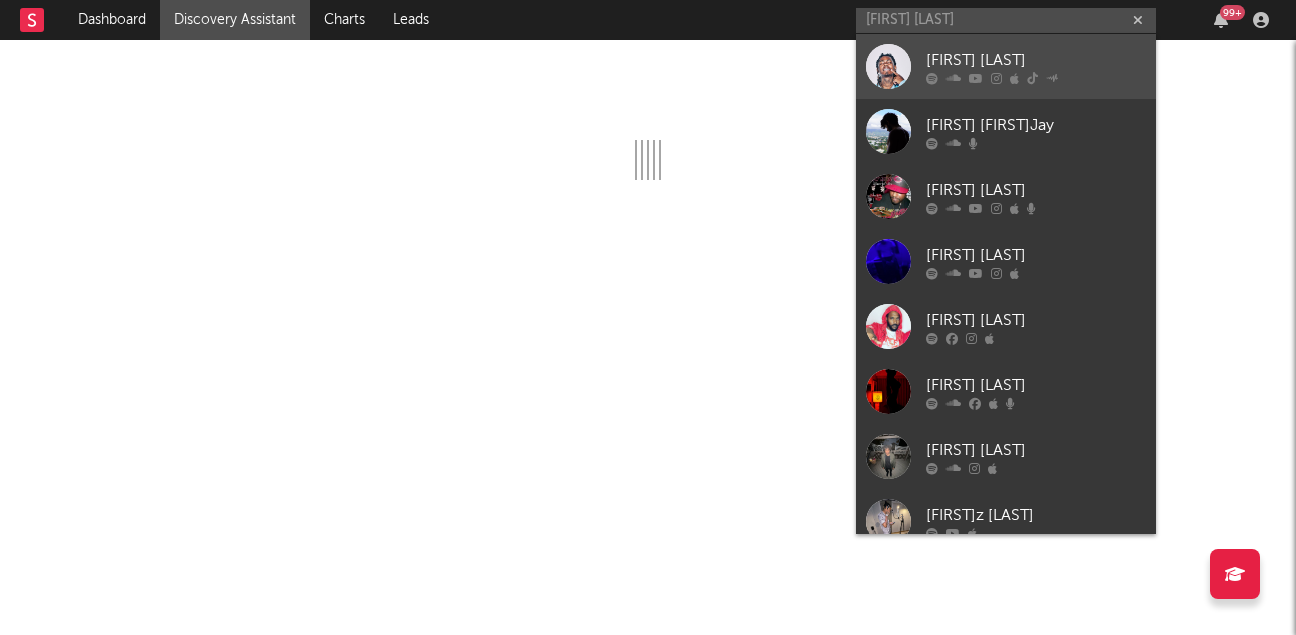 click at bounding box center [1036, 78] 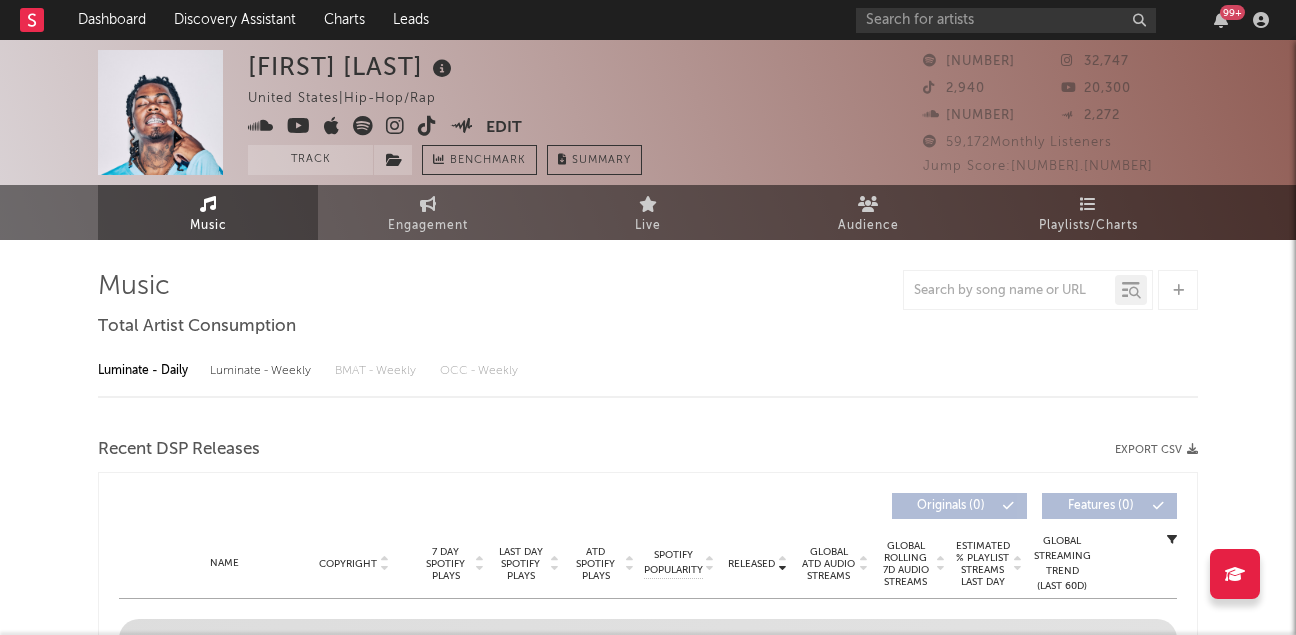 select on "6m" 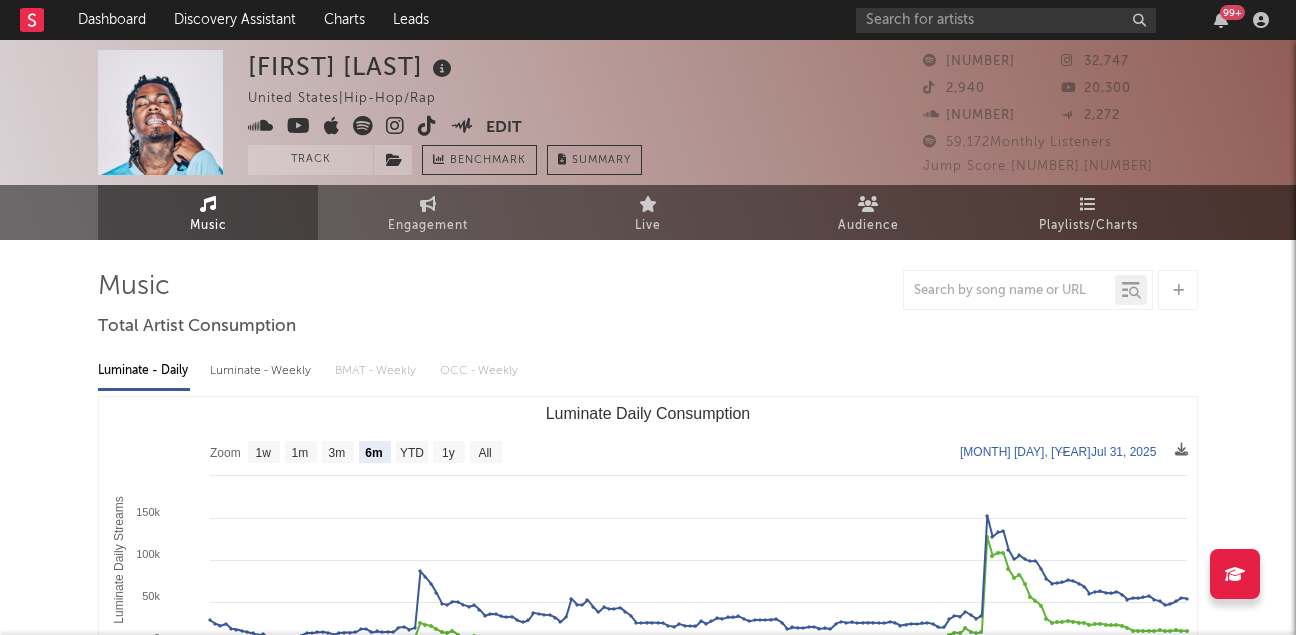 click on "Luminate - Weekly" at bounding box center [262, 371] 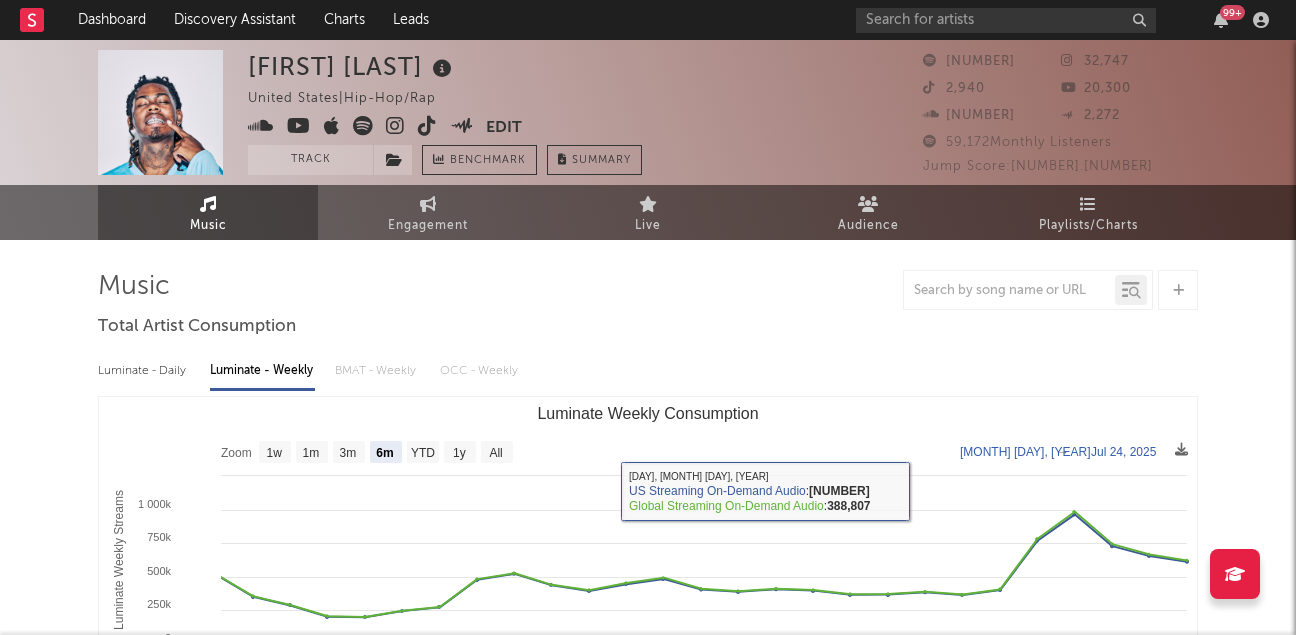 click on "Luminate - Daily" at bounding box center [144, 371] 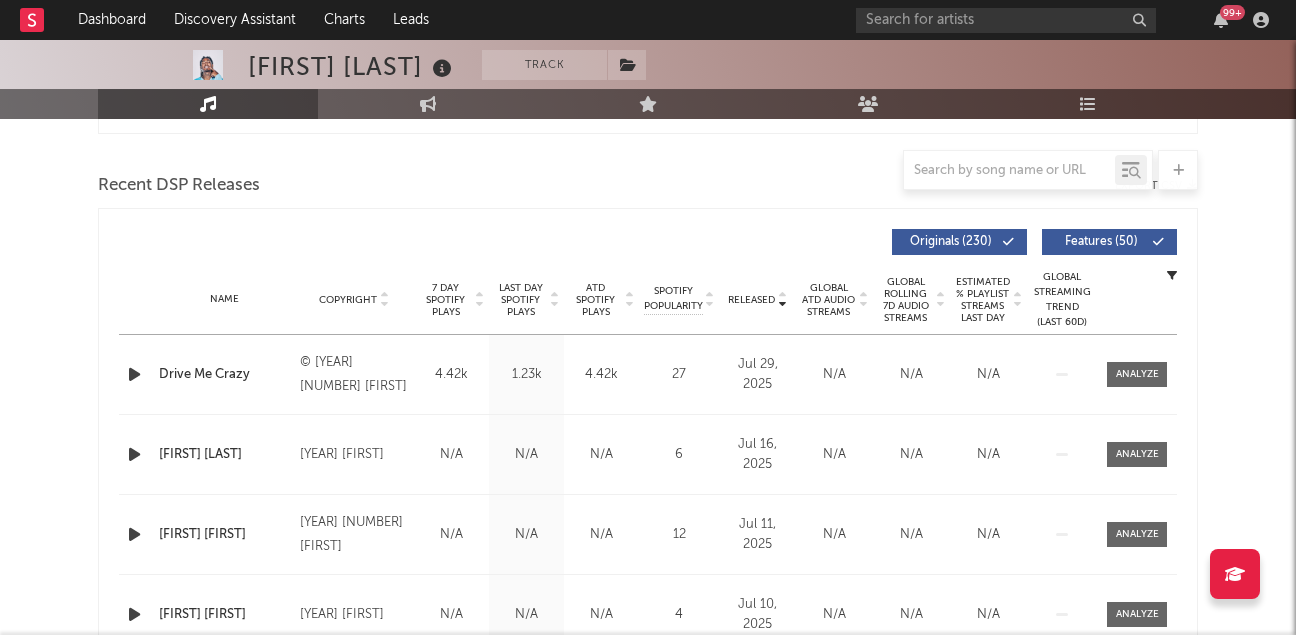 scroll, scrollTop: 651, scrollLeft: 0, axis: vertical 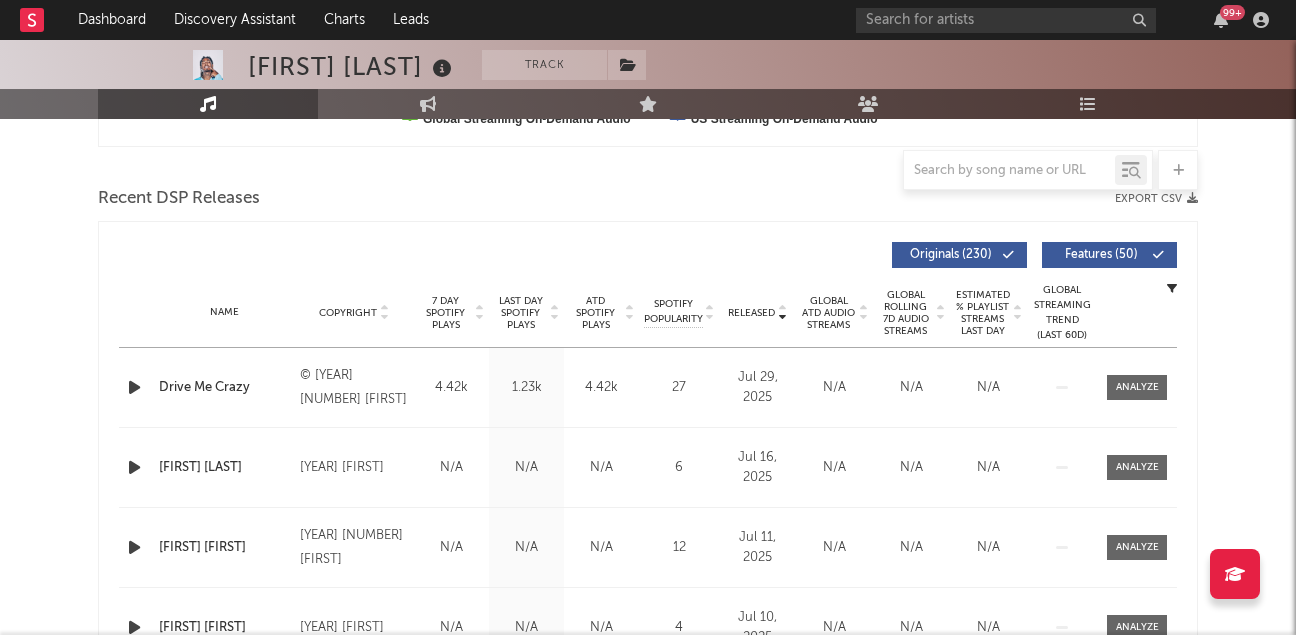 click at bounding box center [862, 313] 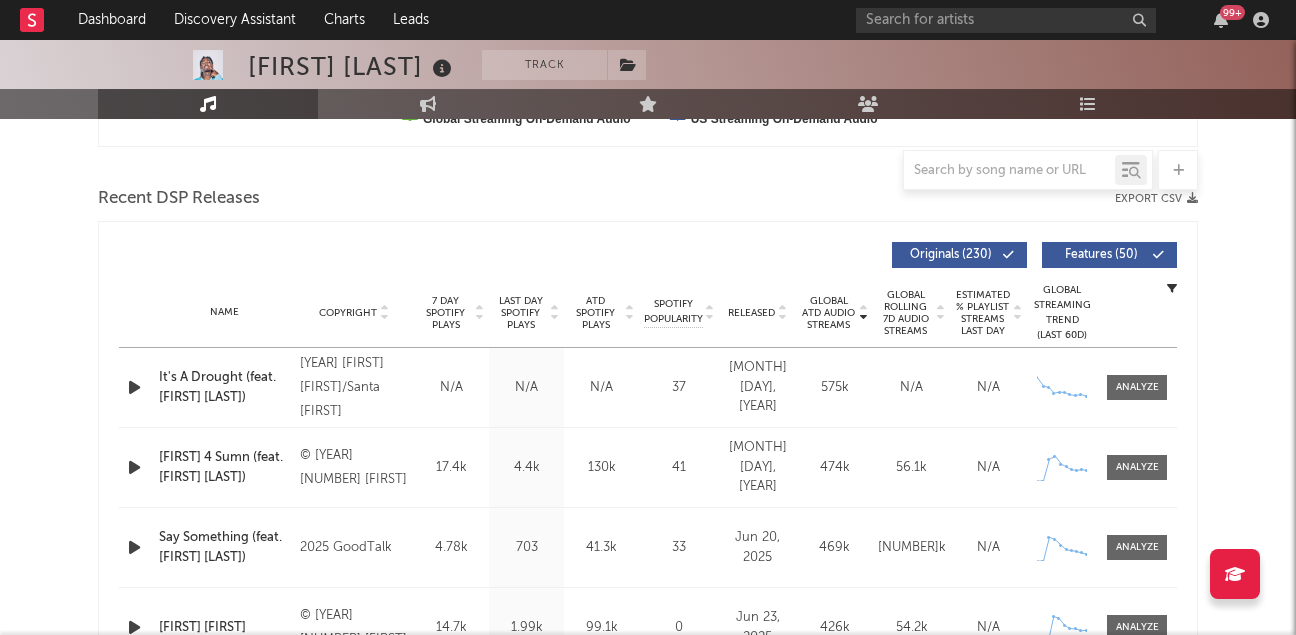 click at bounding box center [134, 467] 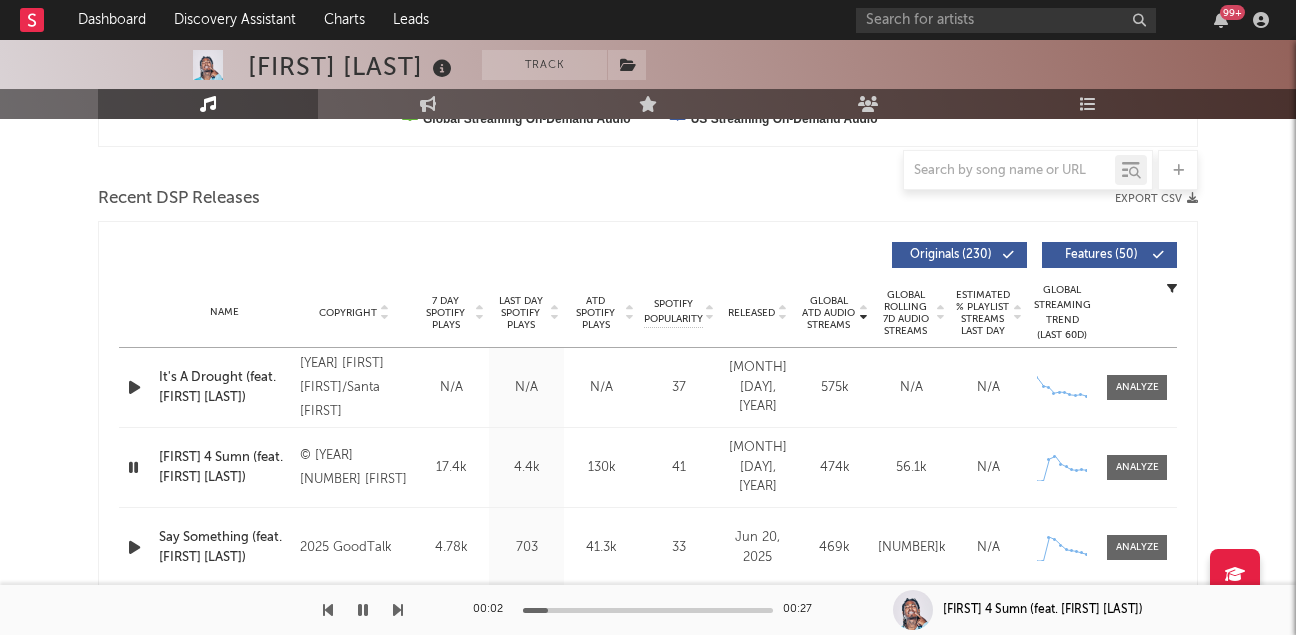 click at bounding box center [134, 547] 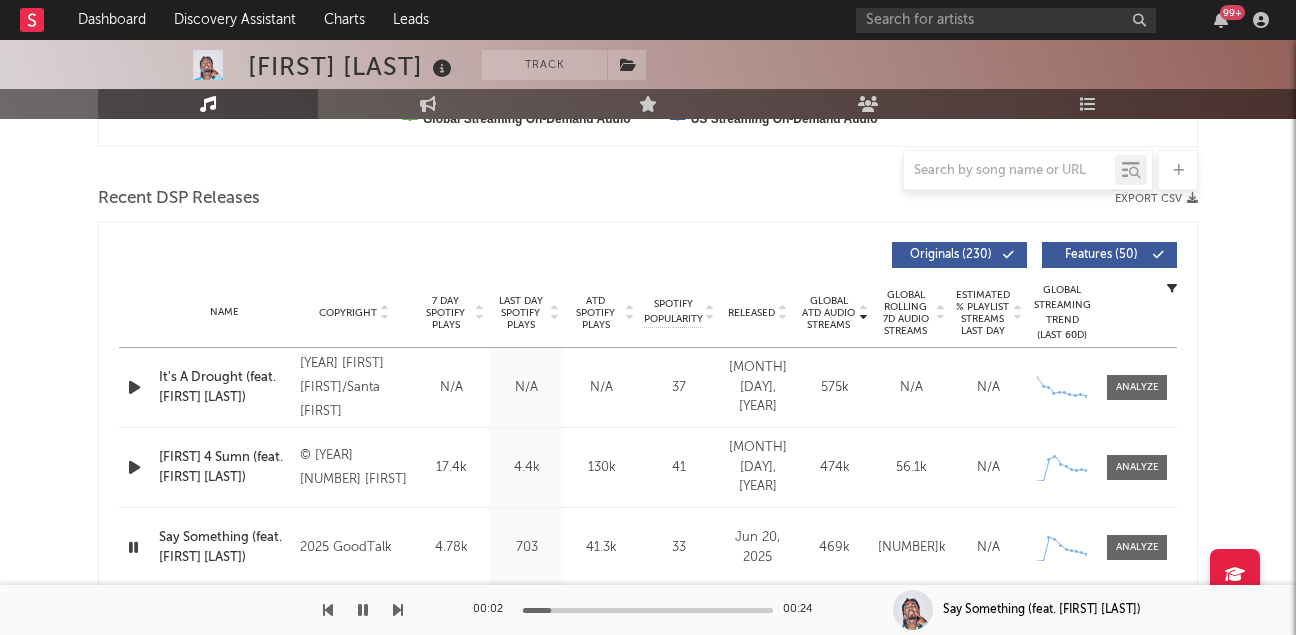 click at bounding box center (133, 547) 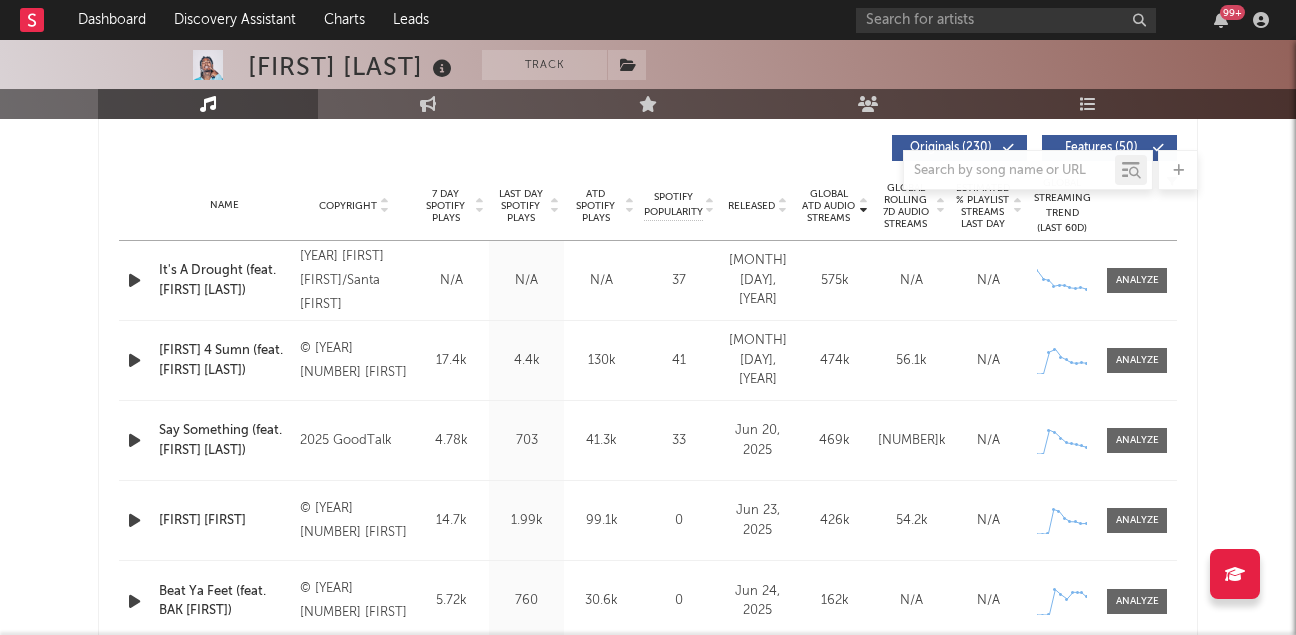 scroll, scrollTop: 789, scrollLeft: 0, axis: vertical 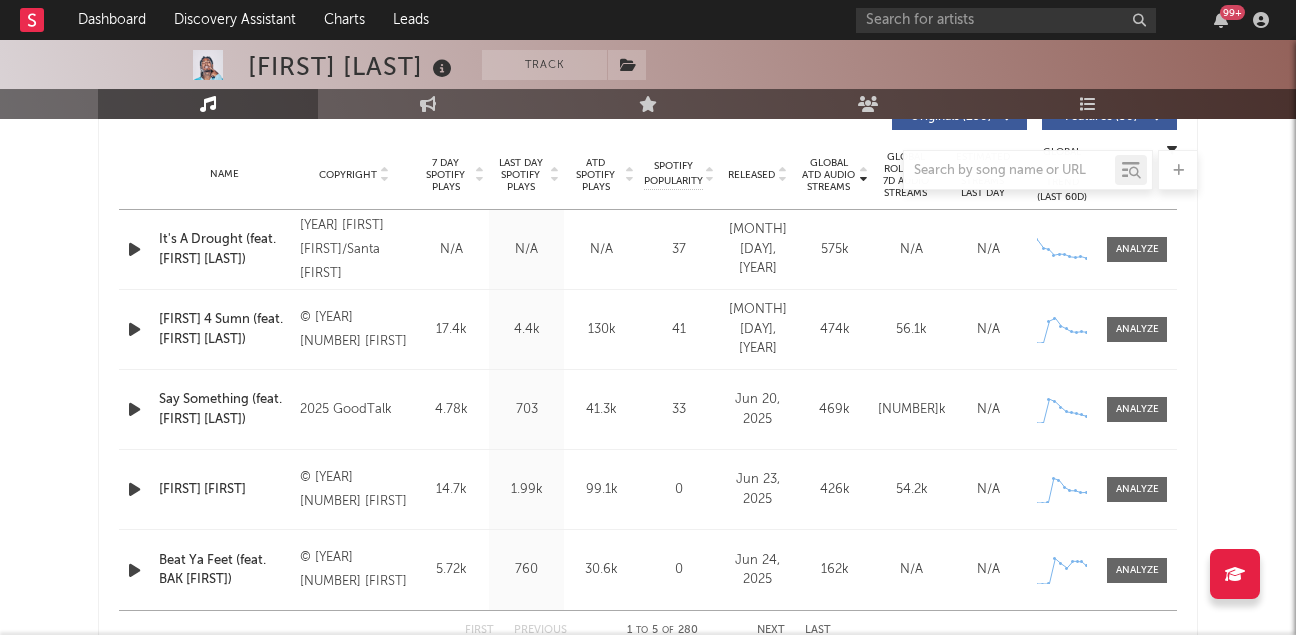 click at bounding box center [134, 489] 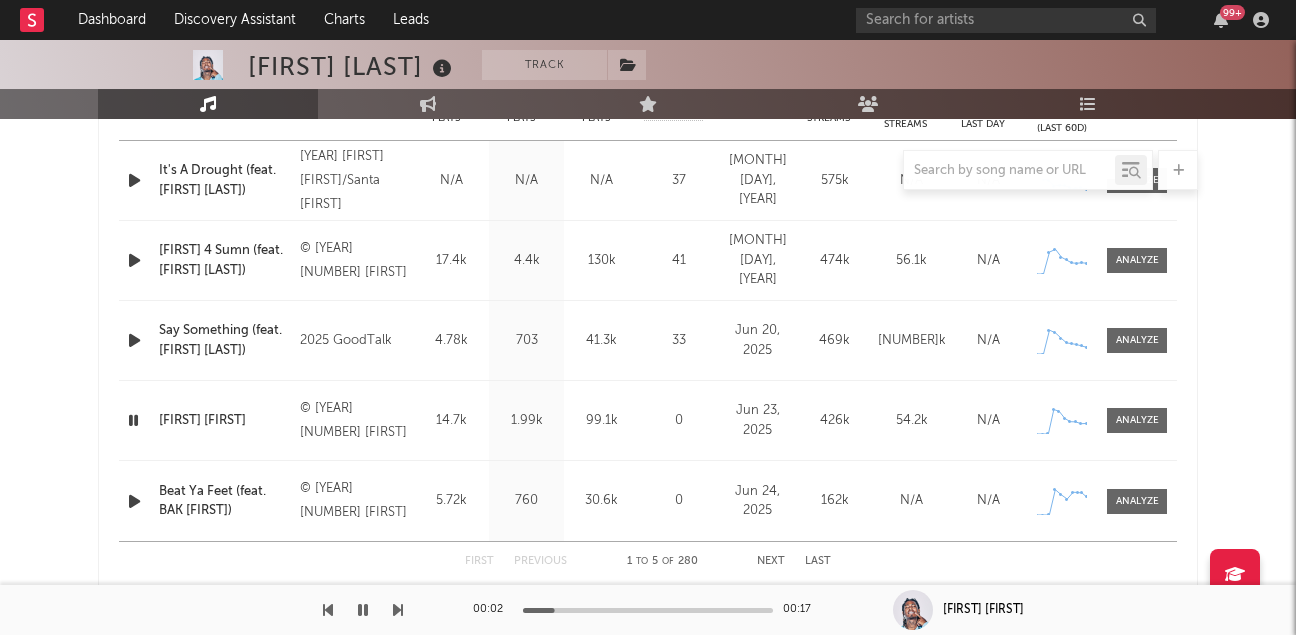 scroll, scrollTop: 864, scrollLeft: 0, axis: vertical 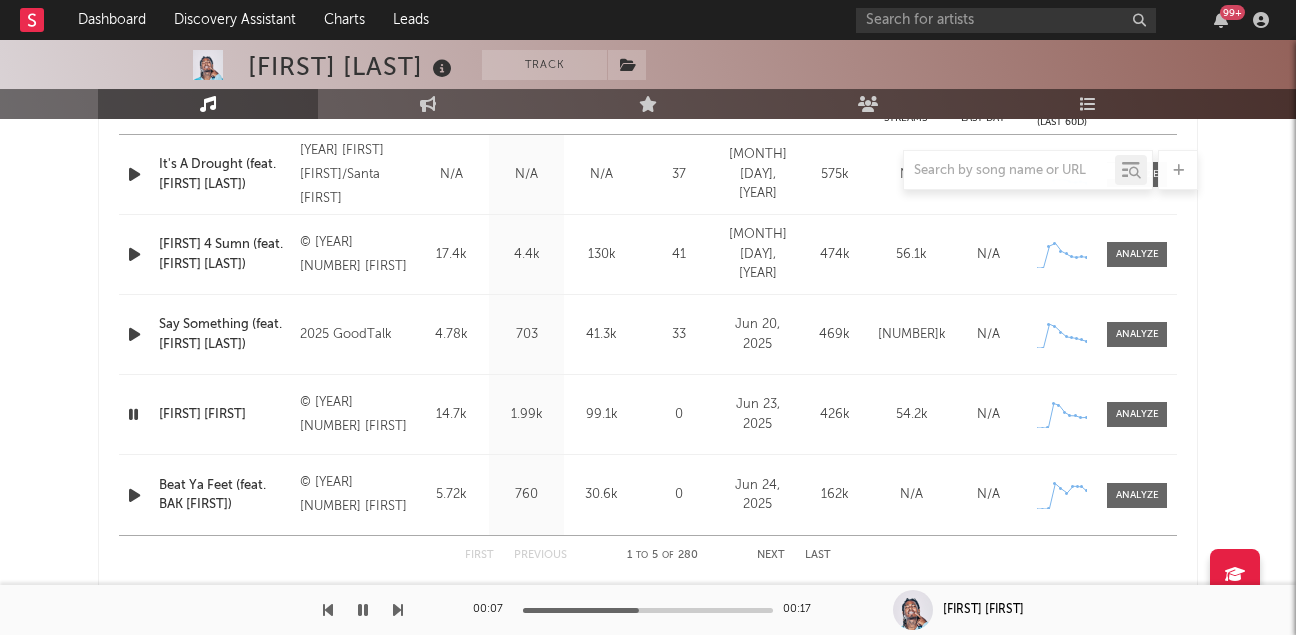 click at bounding box center (134, 495) 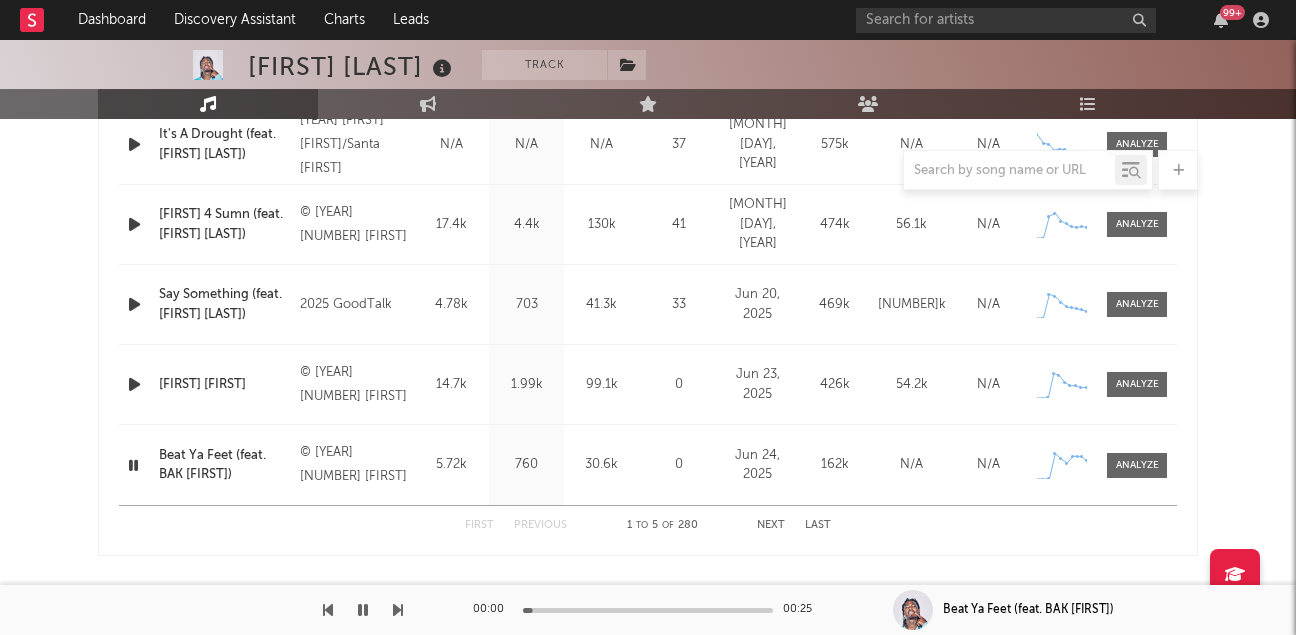 scroll, scrollTop: 909, scrollLeft: 0, axis: vertical 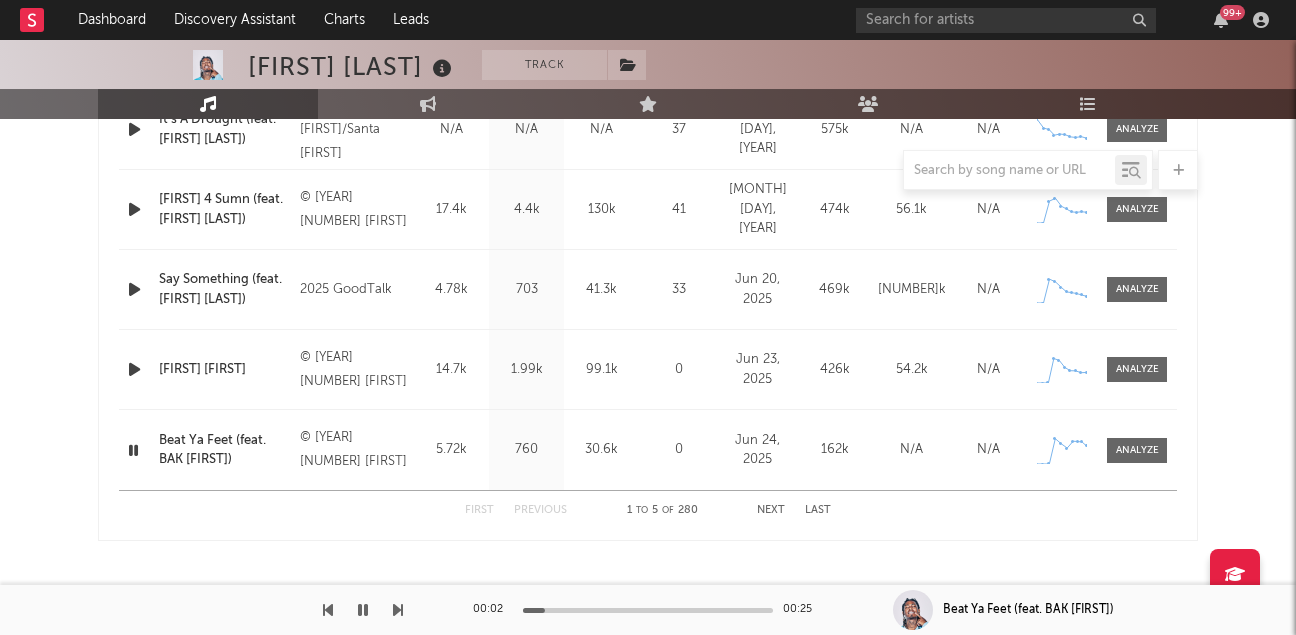 click on "First Previous [NUMBER]   to   [NUMBER]   of   [NUMBER] Next Last" at bounding box center [648, 510] 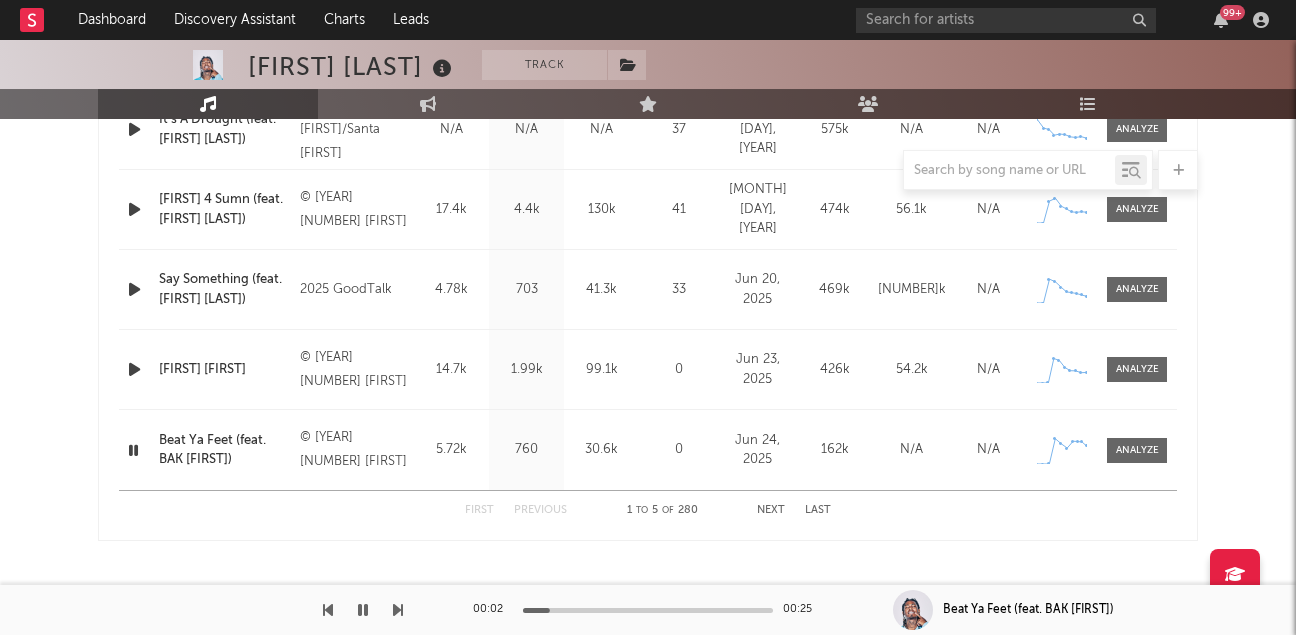 click on "Next" at bounding box center [771, 510] 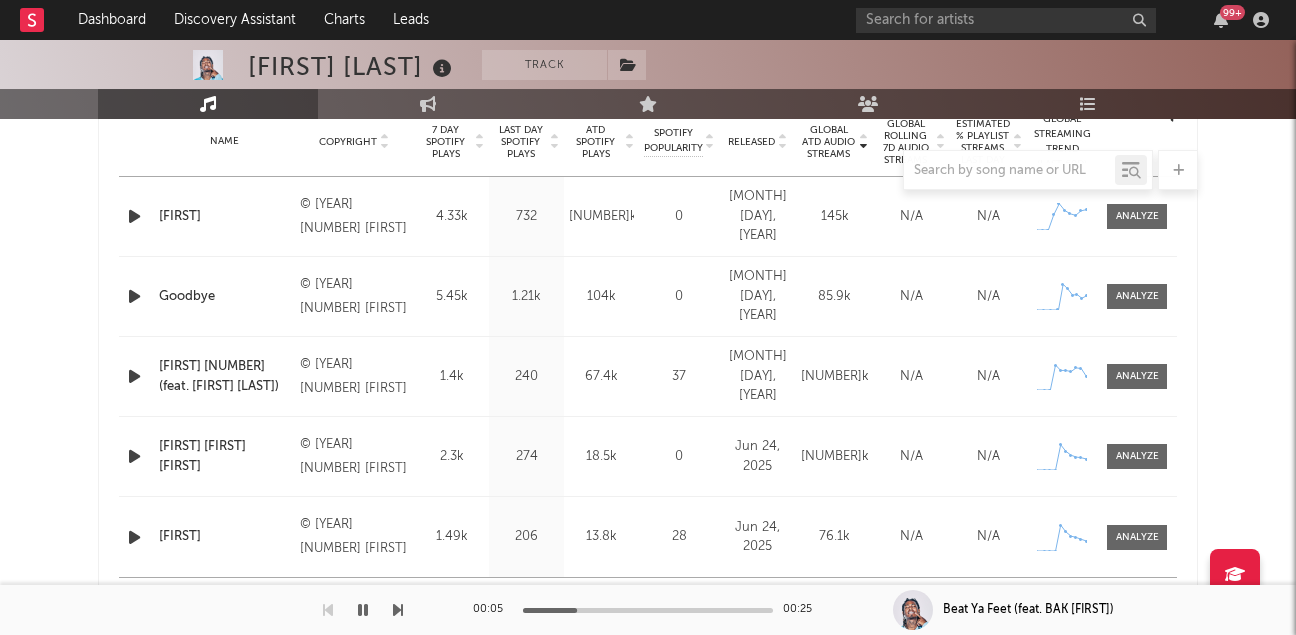 scroll, scrollTop: 819, scrollLeft: 0, axis: vertical 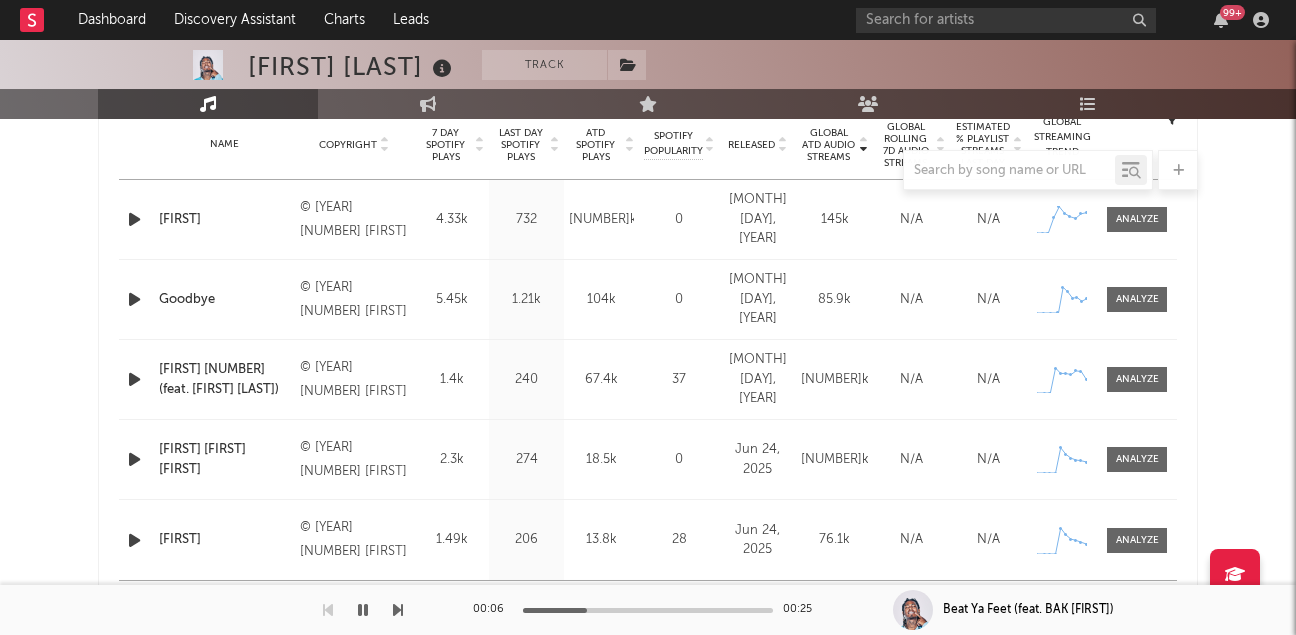click at bounding box center (134, 219) 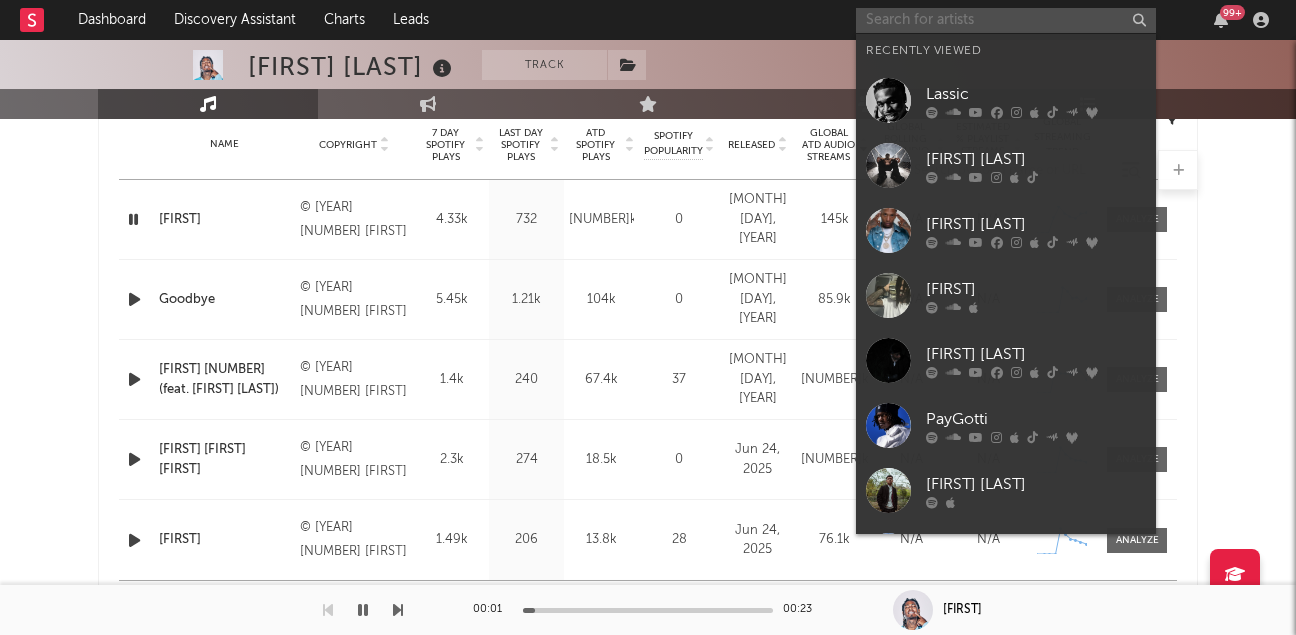 click at bounding box center [1006, 20] 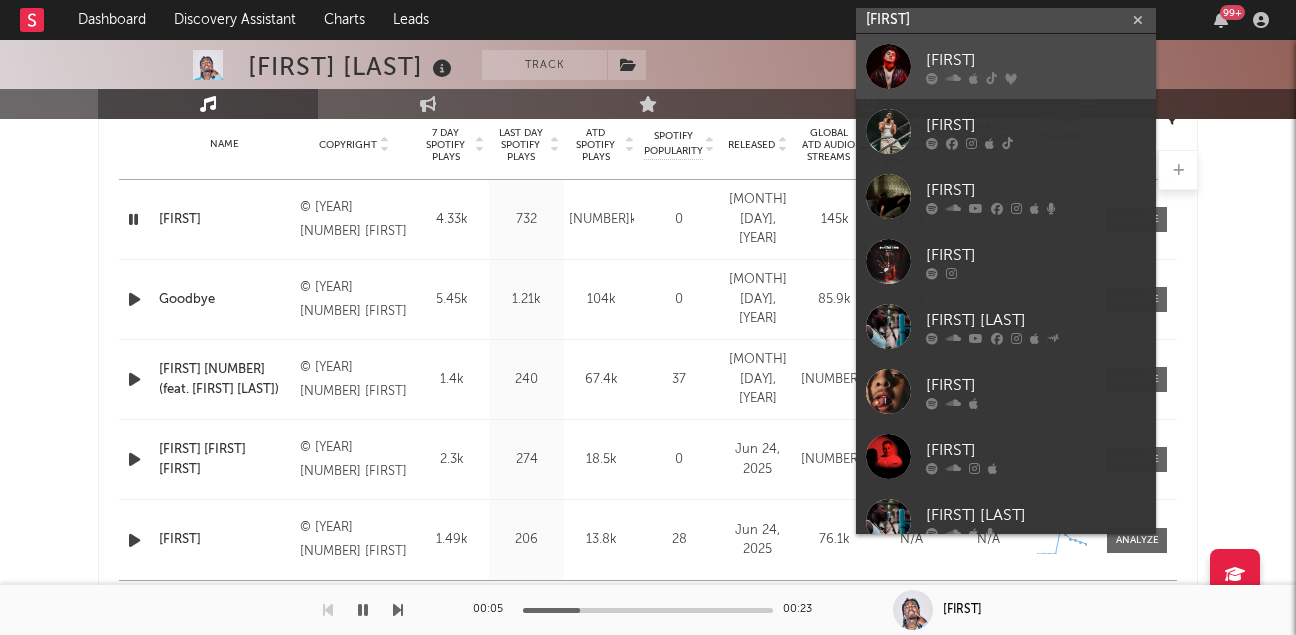 type on "[FIRST]" 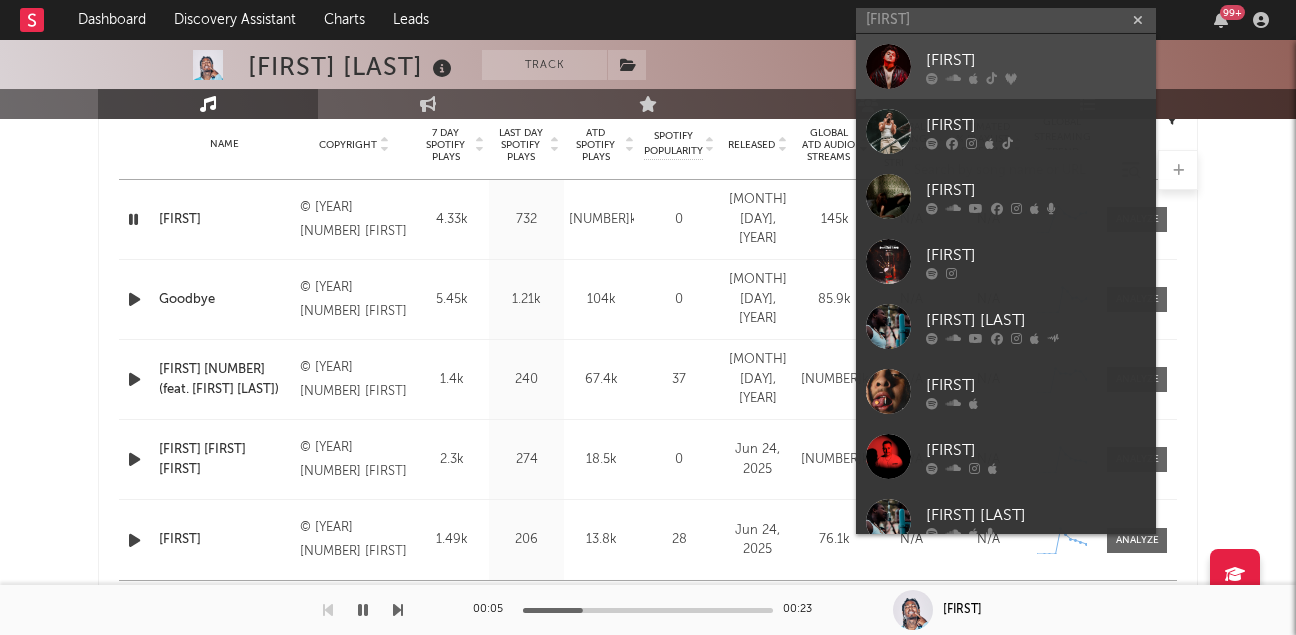 click on "[FIRST]" at bounding box center (1036, 60) 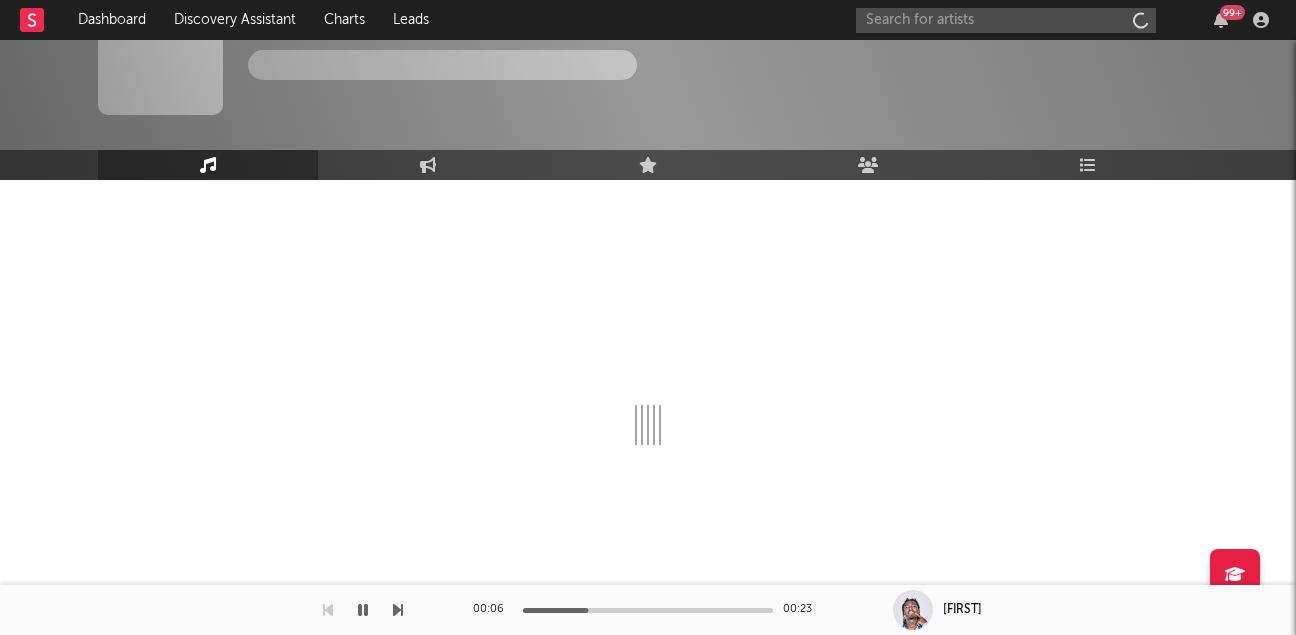 scroll, scrollTop: 60, scrollLeft: 0, axis: vertical 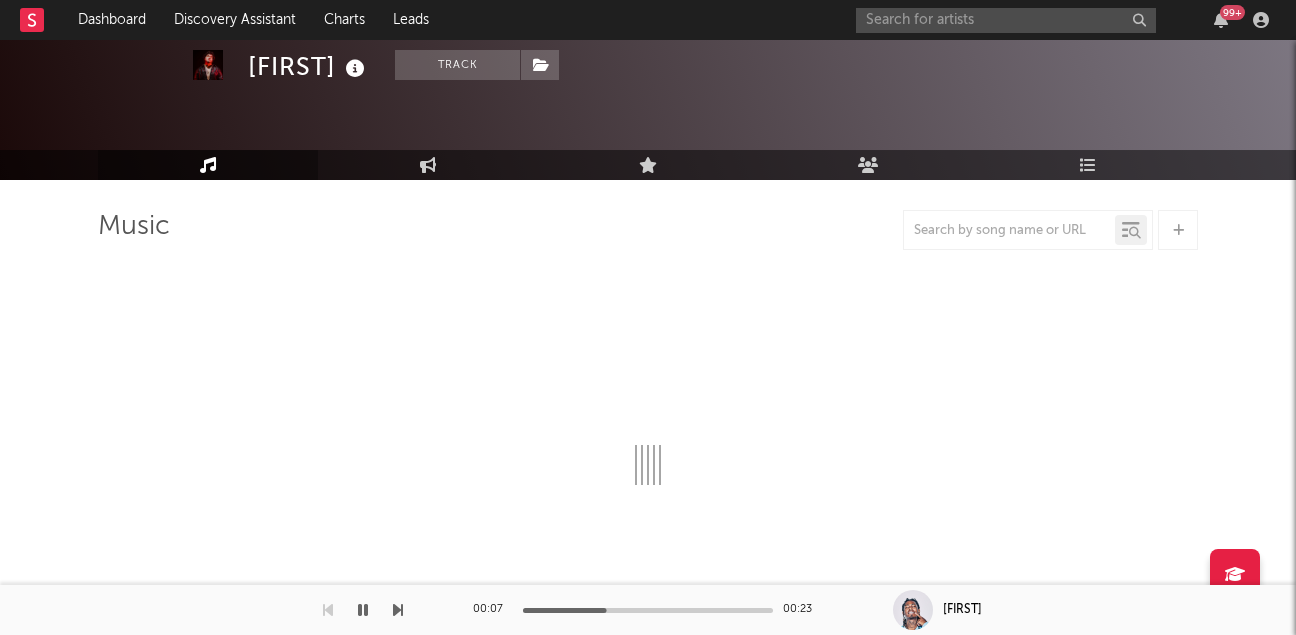 select on "6m" 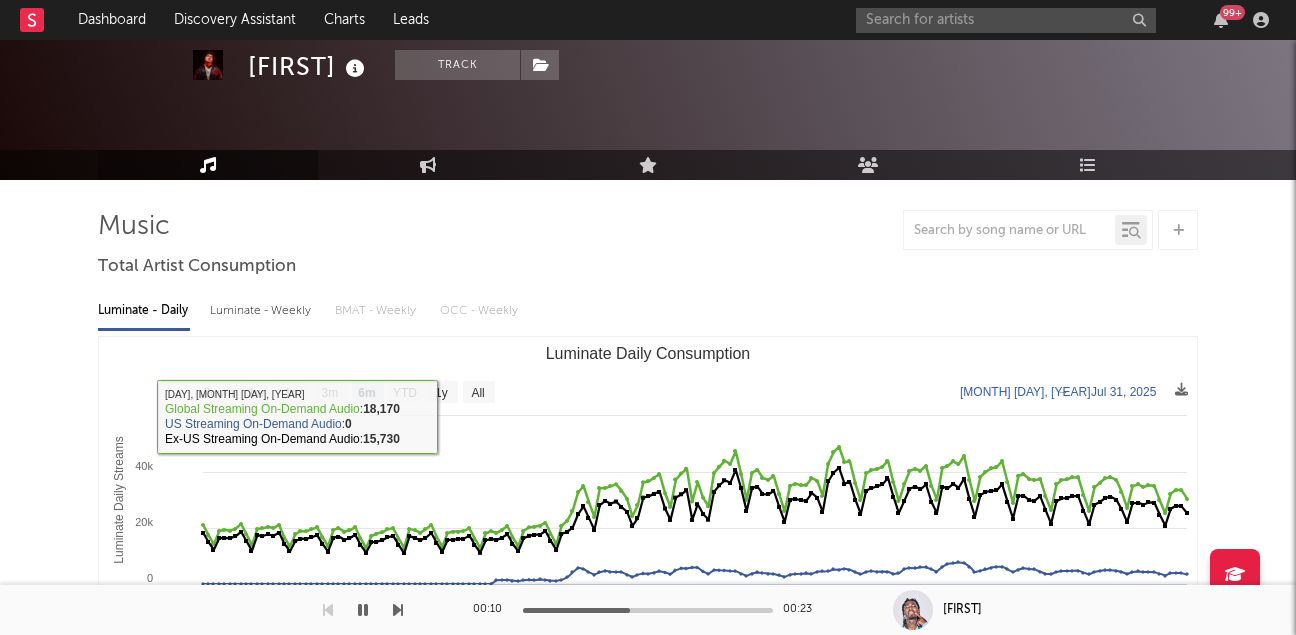 drag, startPoint x: 349, startPoint y: 357, endPoint x: 322, endPoint y: 347, distance: 28.79236 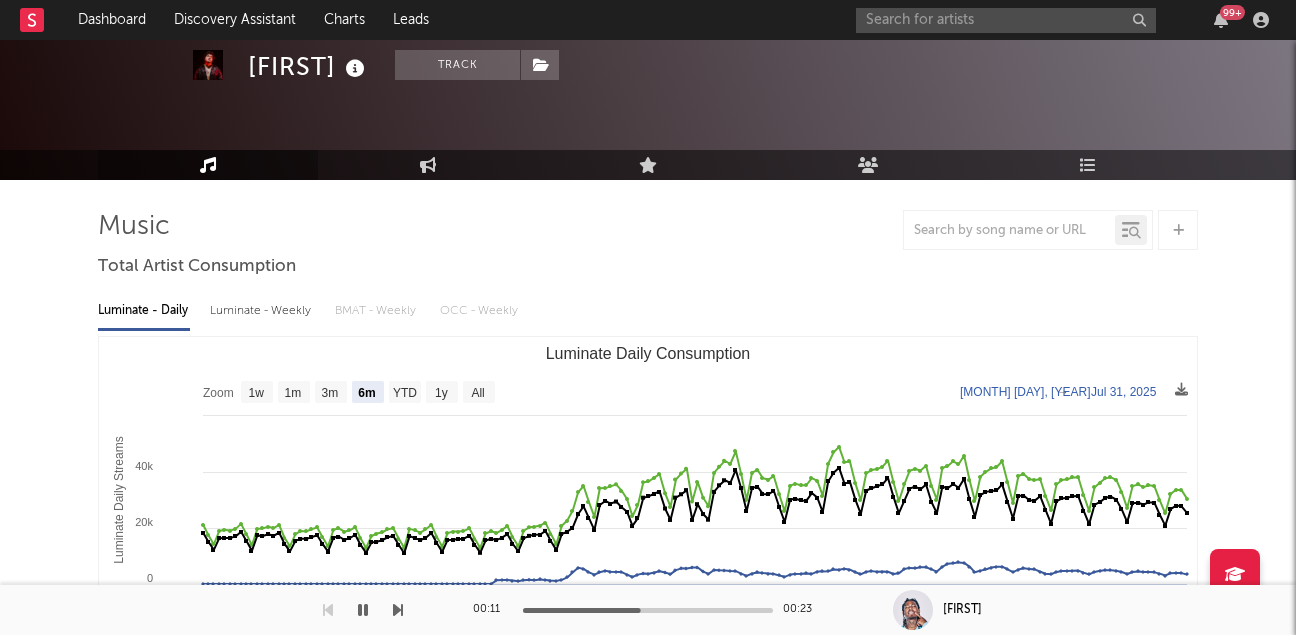 click on "Luminate - Weekly" at bounding box center (262, 311) 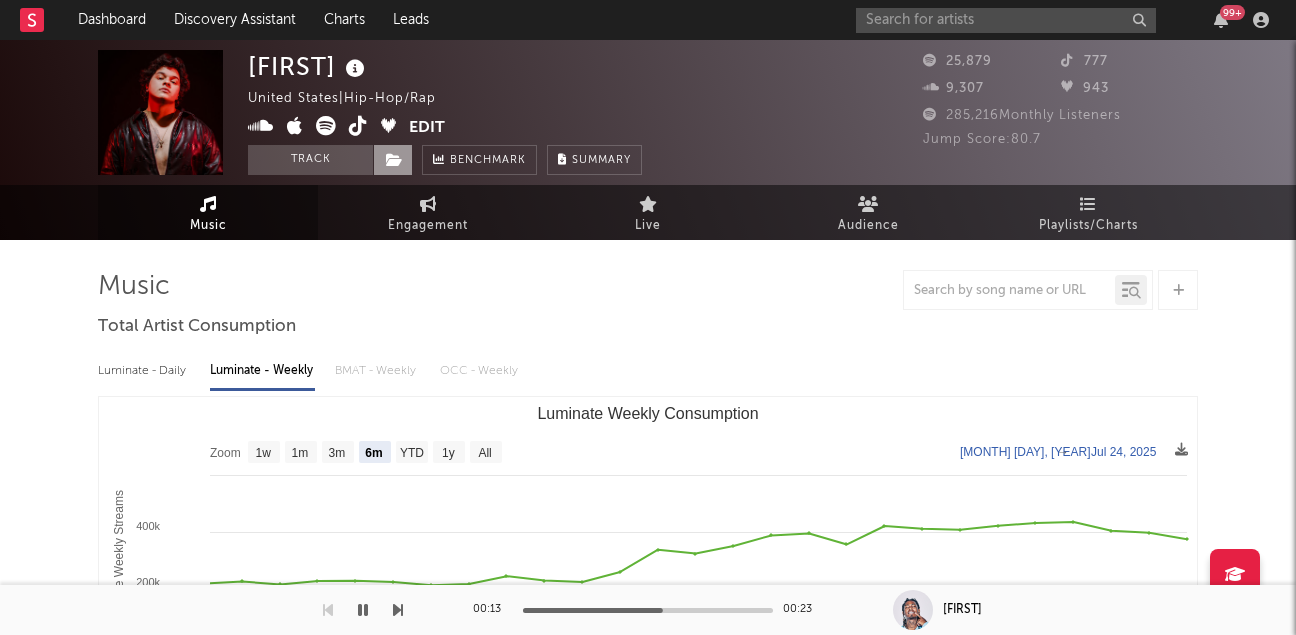 scroll, scrollTop: 0, scrollLeft: 0, axis: both 